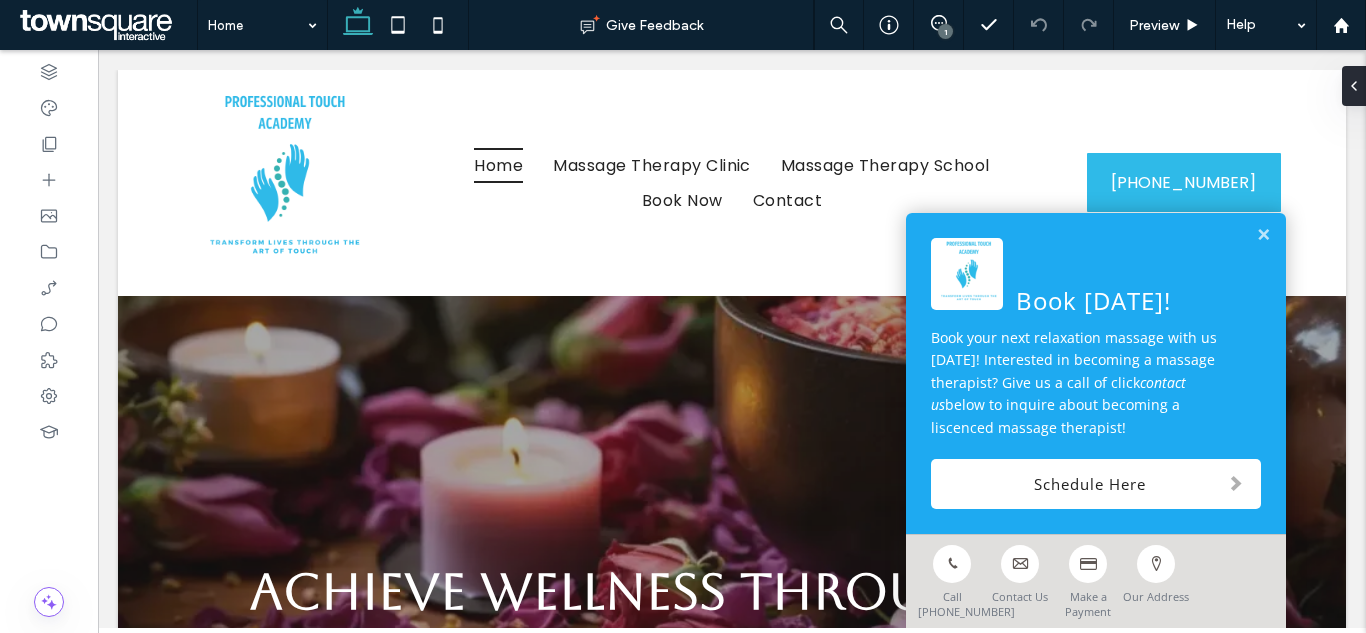 scroll, scrollTop: 0, scrollLeft: 0, axis: both 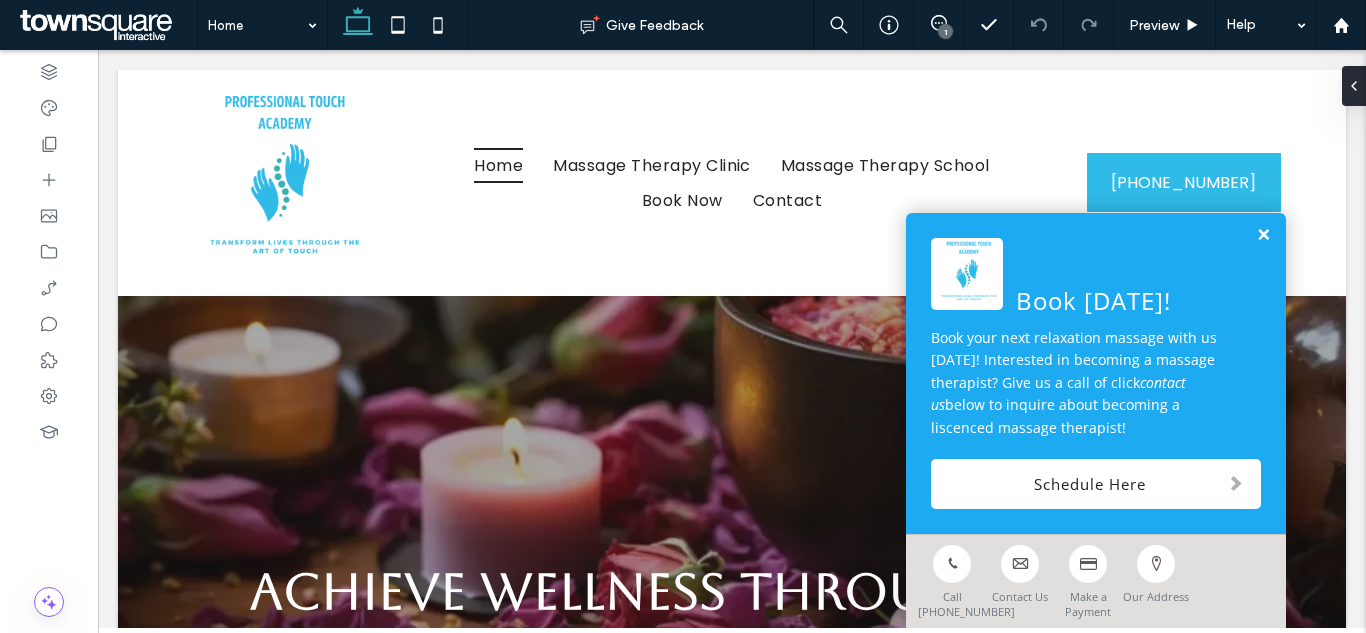 click at bounding box center (1263, 235) 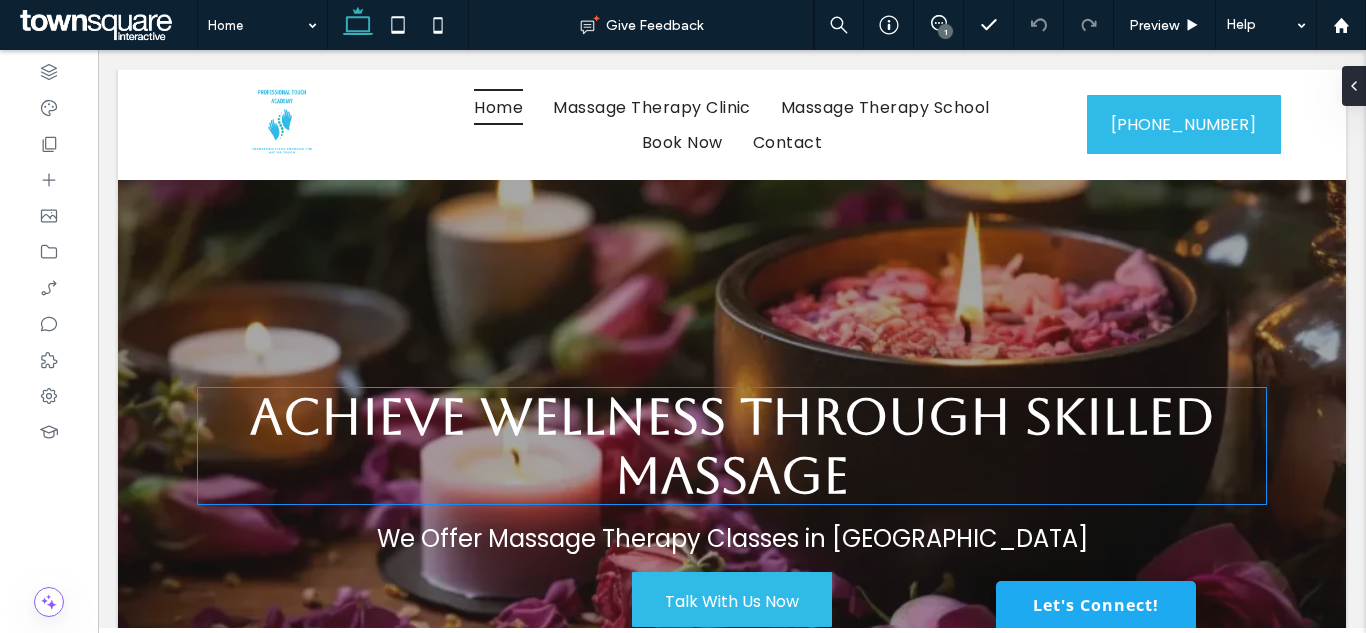 scroll, scrollTop: 0, scrollLeft: 0, axis: both 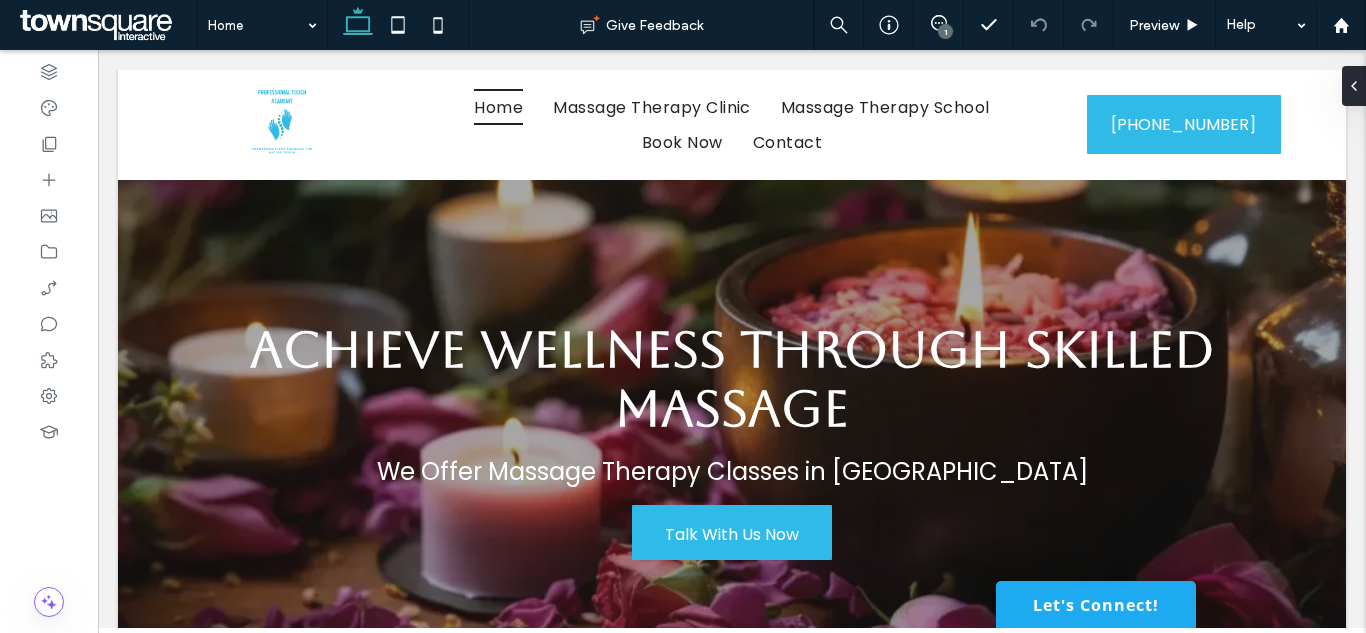 click on "1" at bounding box center (945, 31) 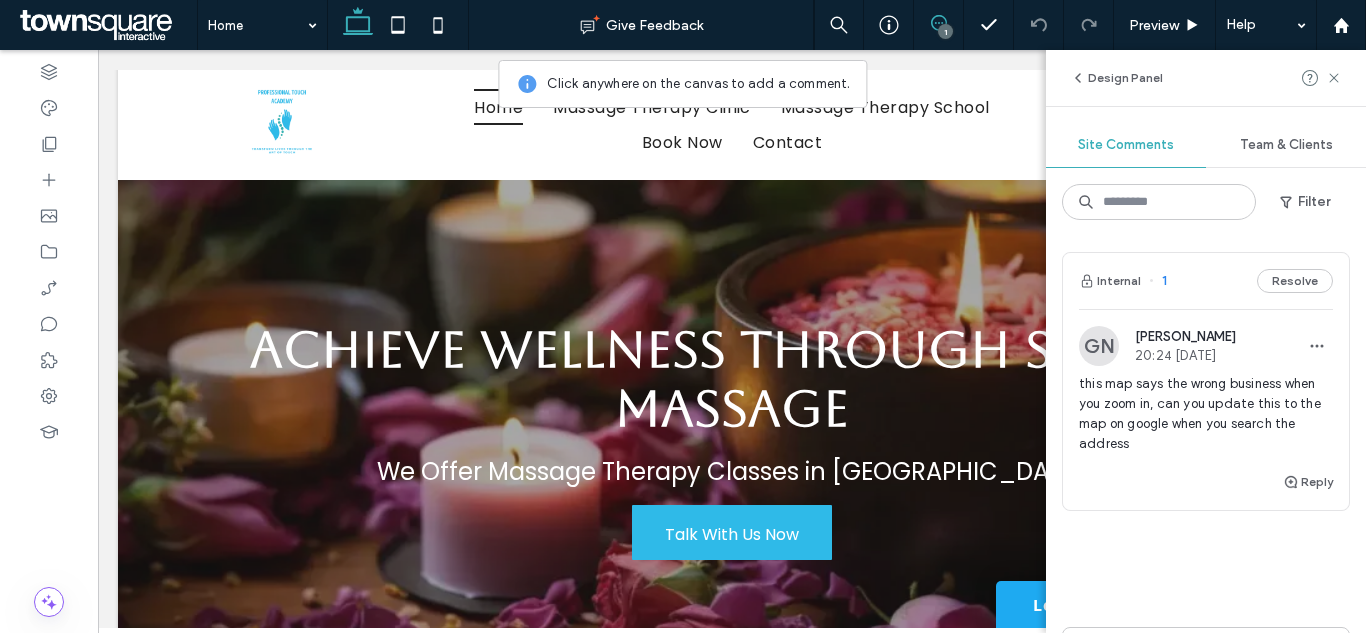 click on "this map says the wrong business when you zoom in, can you update this to the map on google when you search the address" at bounding box center (1206, 414) 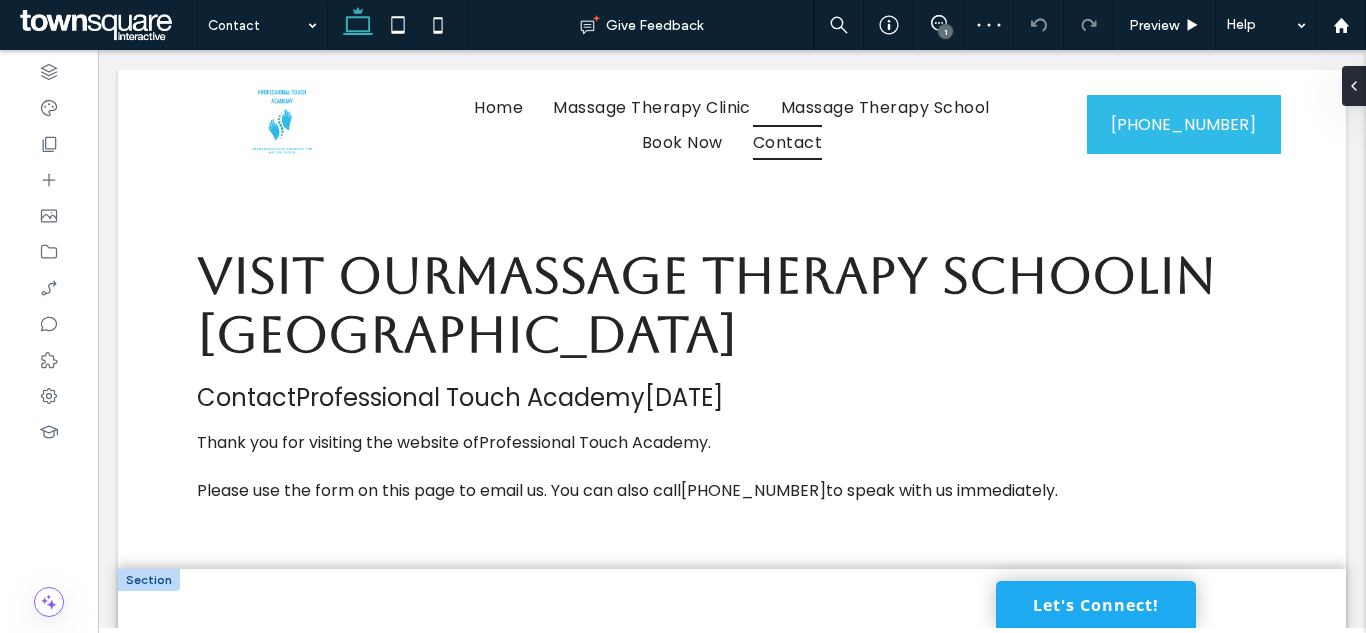 scroll, scrollTop: 646, scrollLeft: 0, axis: vertical 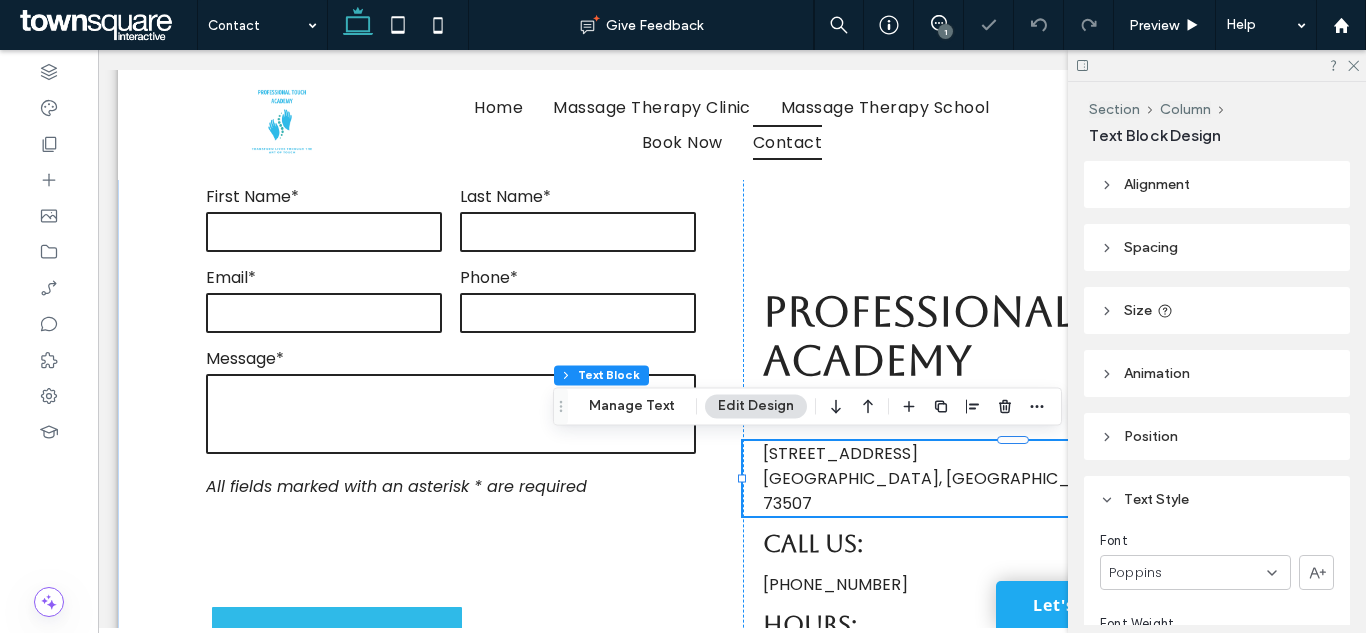 click on "[STREET_ADDRESS]" at bounding box center (1013, 478) 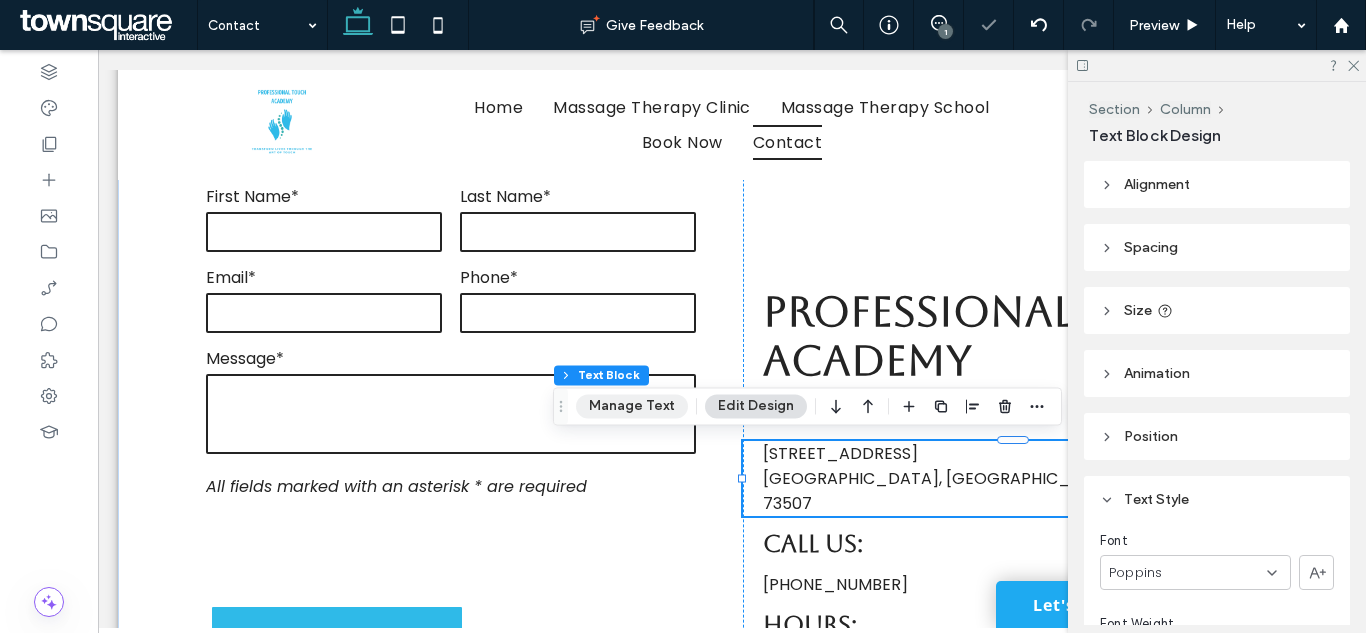 click on "Manage Text" at bounding box center (632, 406) 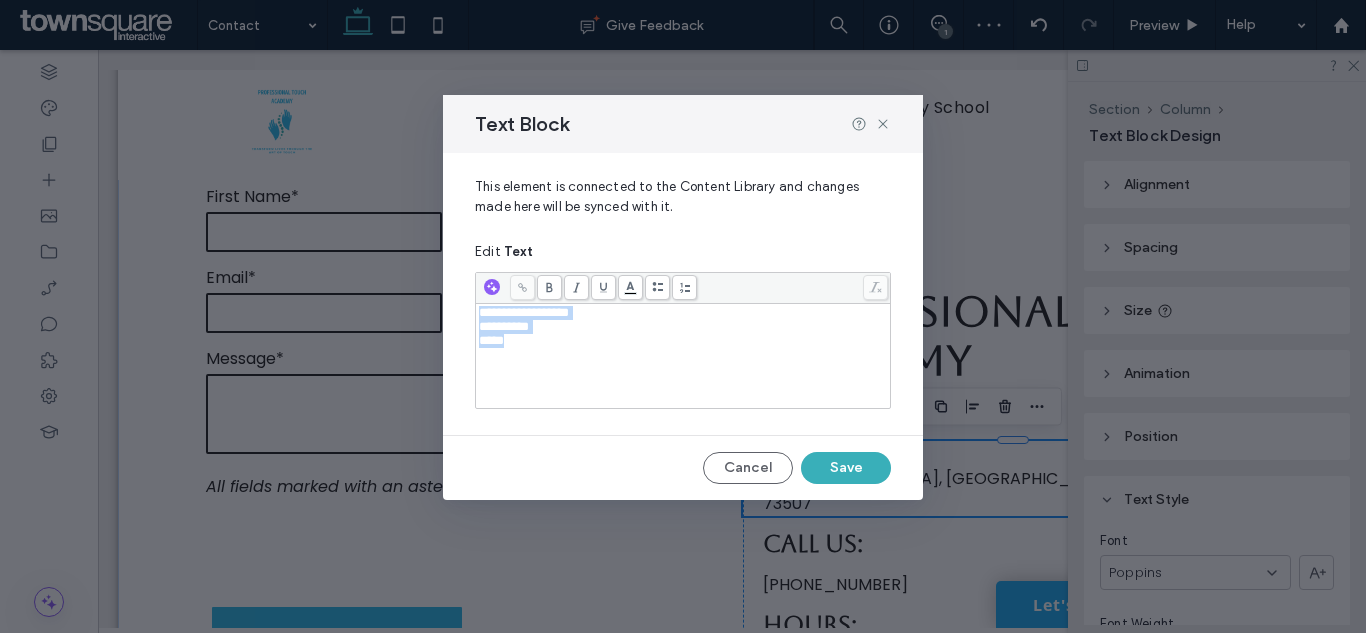 drag, startPoint x: 572, startPoint y: 364, endPoint x: 467, endPoint y: 294, distance: 126.1943 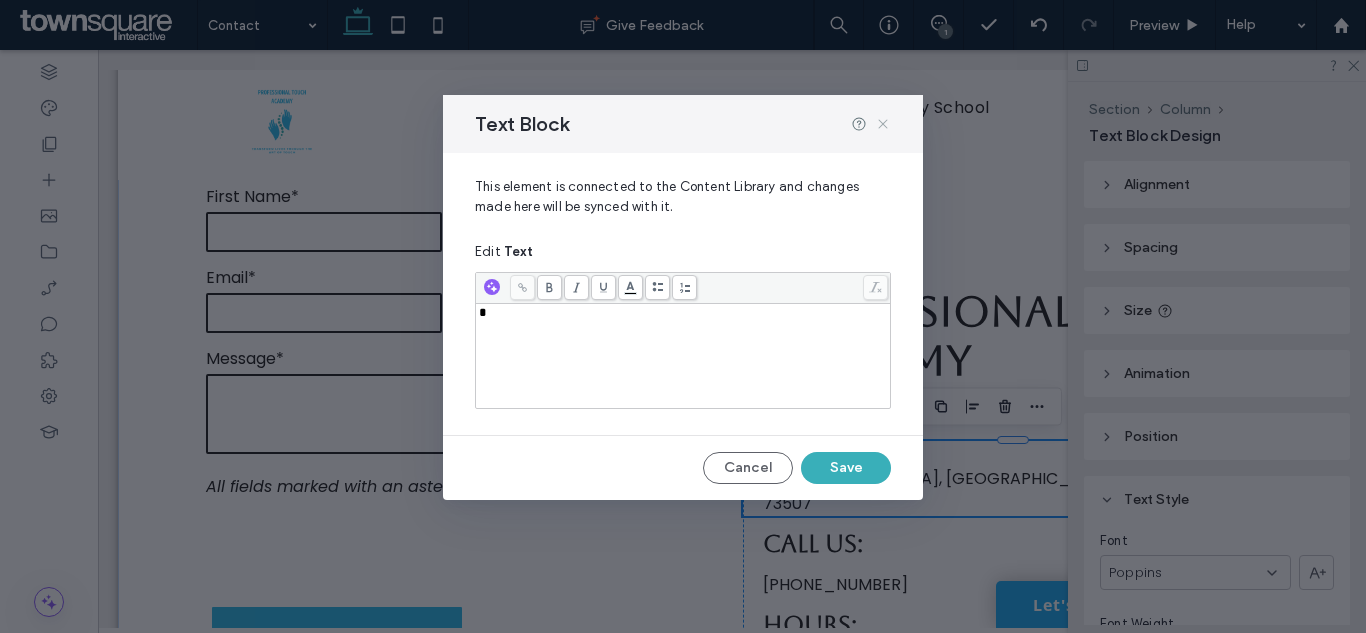 click 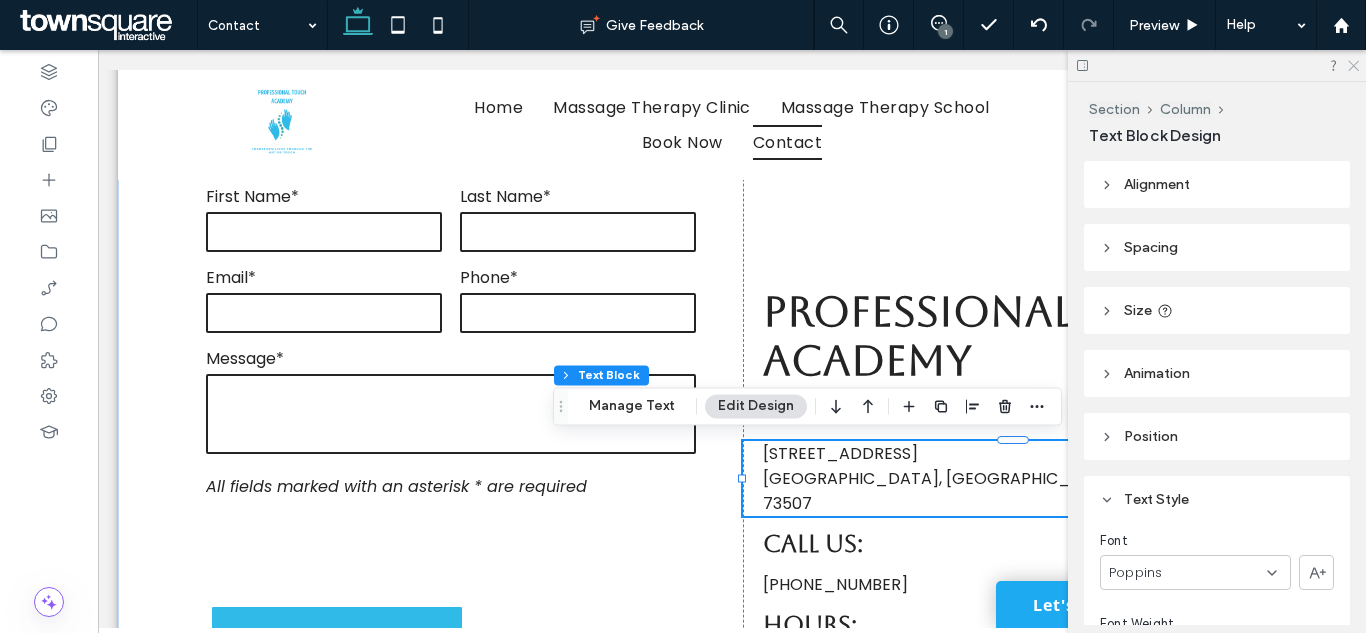 click 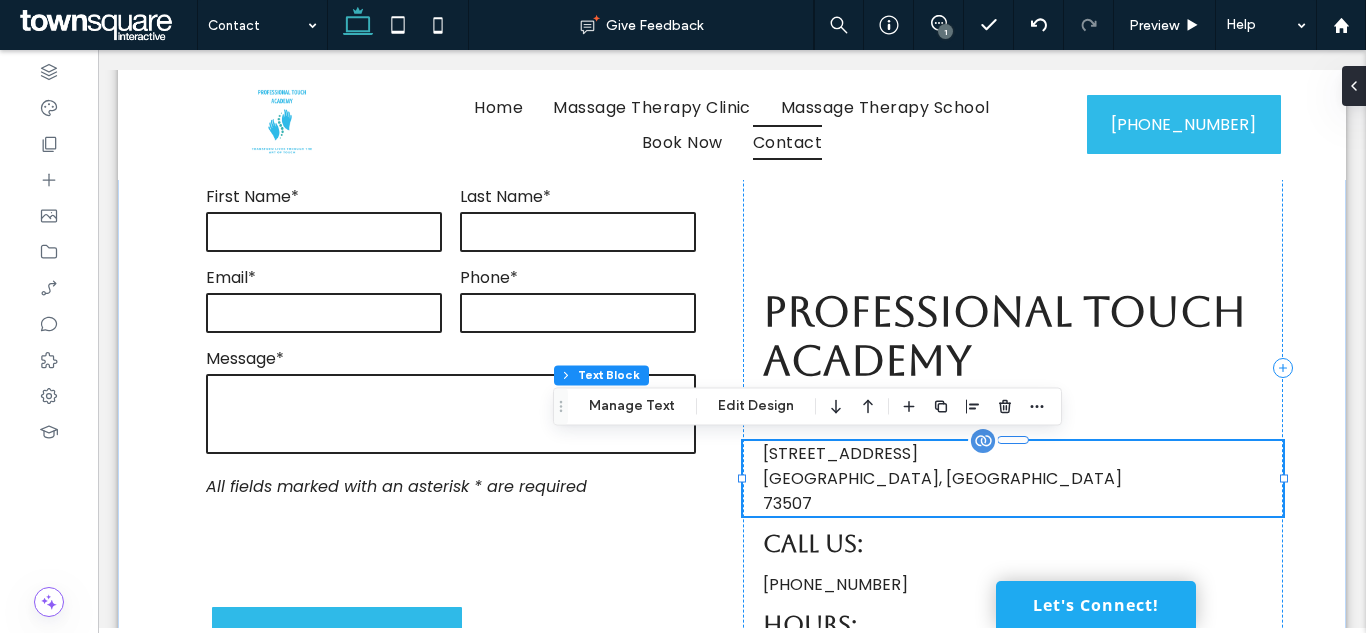 click on "[STREET_ADDRESS]" at bounding box center [1013, 478] 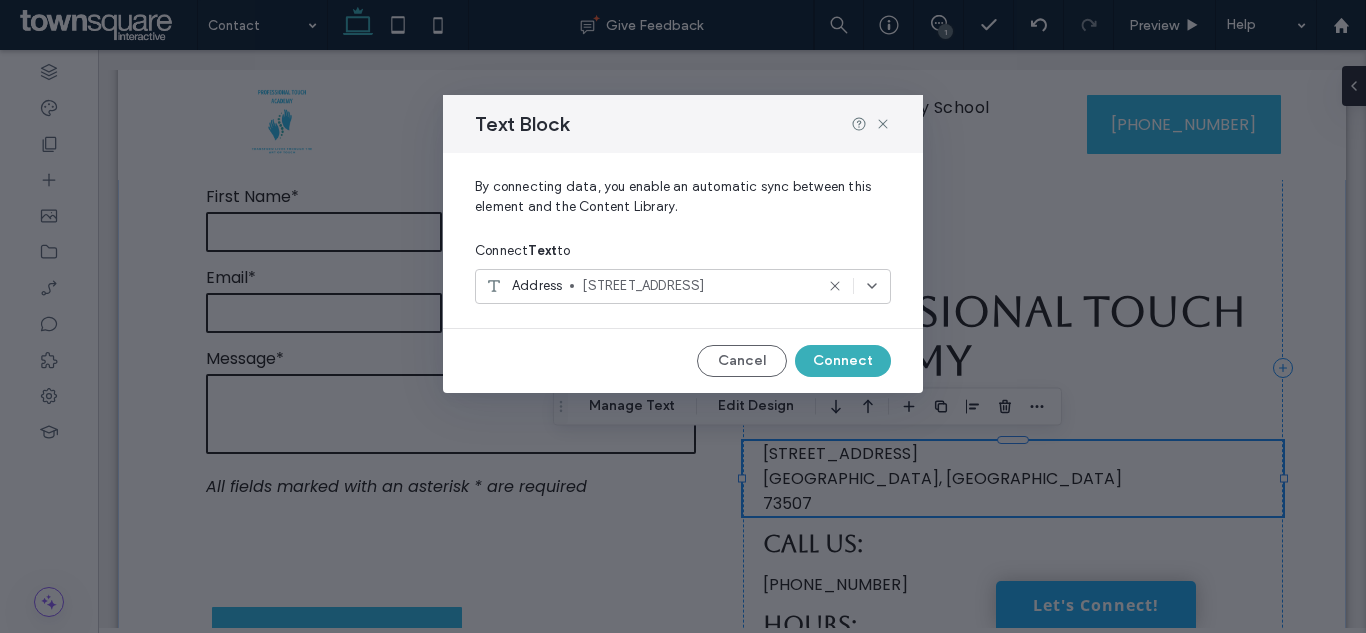 click on "Text Block By connecting data, you enable an automatic sync between this element and the Content Library. Connect  Text  to  Address [STREET_ADDRESS][GEOGRAPHIC_DATA] Connect" at bounding box center [683, 316] 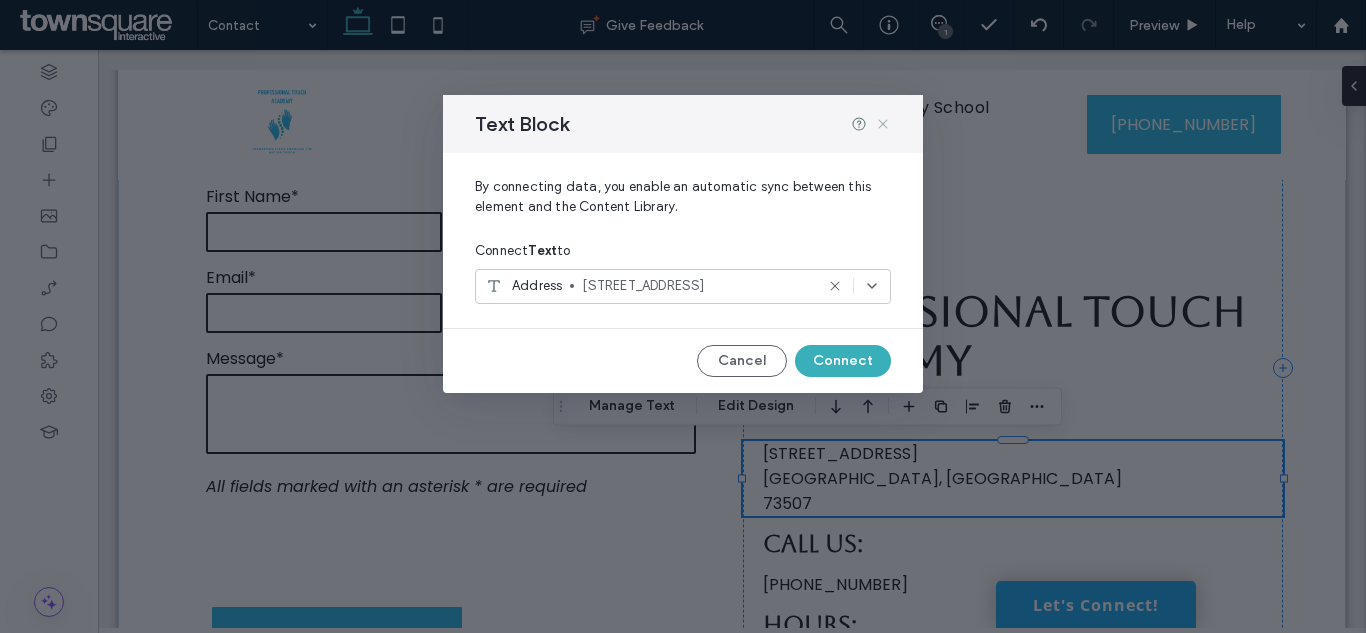 click 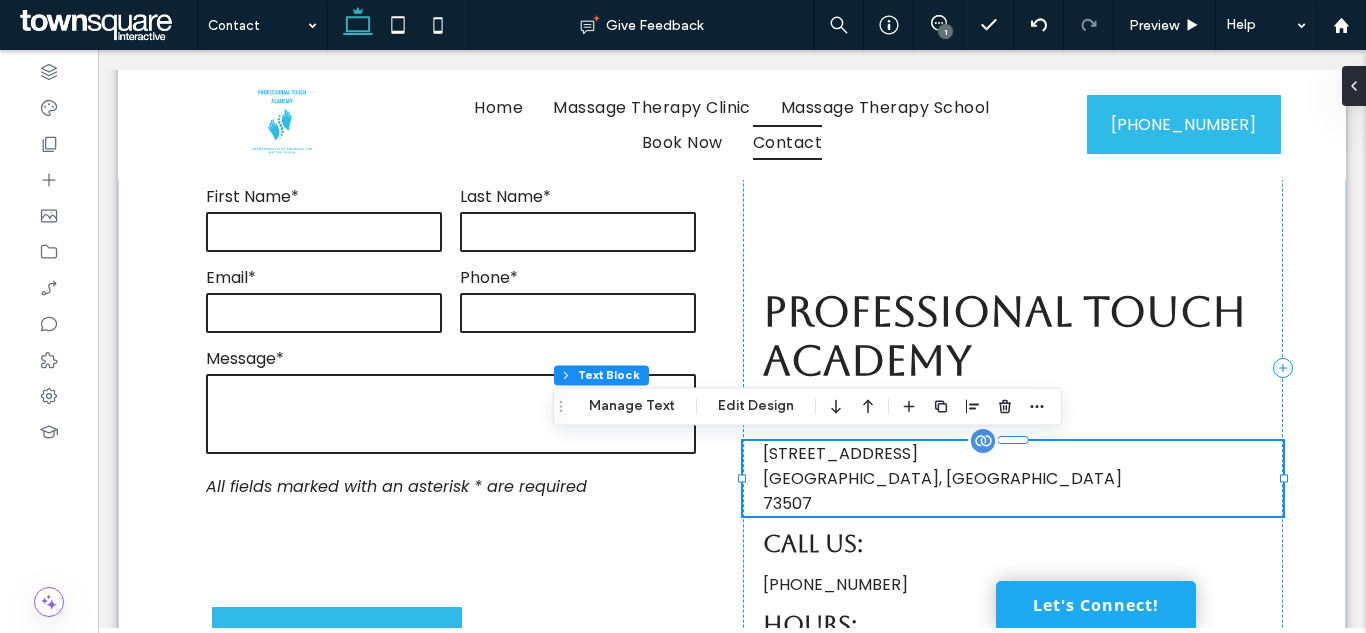 click on "[STREET_ADDRESS]" at bounding box center [1013, 478] 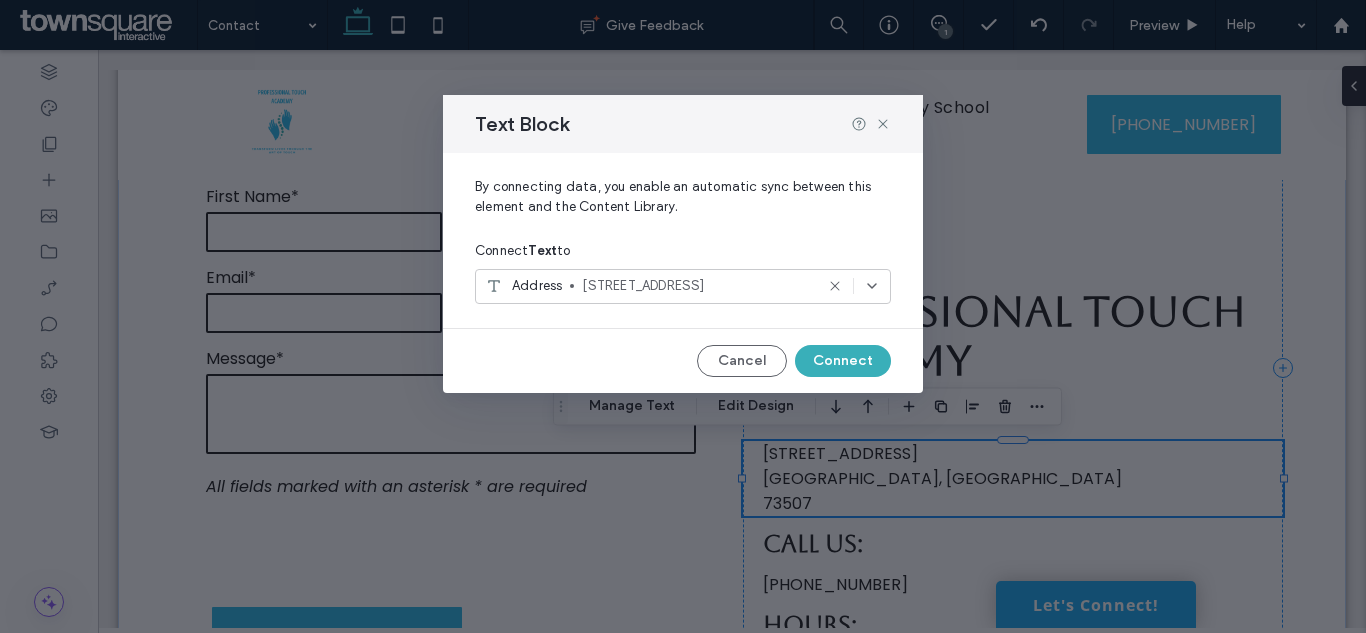 click on "Text Block By connecting data, you enable an automatic sync between this element and the Content Library. Connect  Text  to  Address [STREET_ADDRESS][GEOGRAPHIC_DATA] Connect" at bounding box center (683, 316) 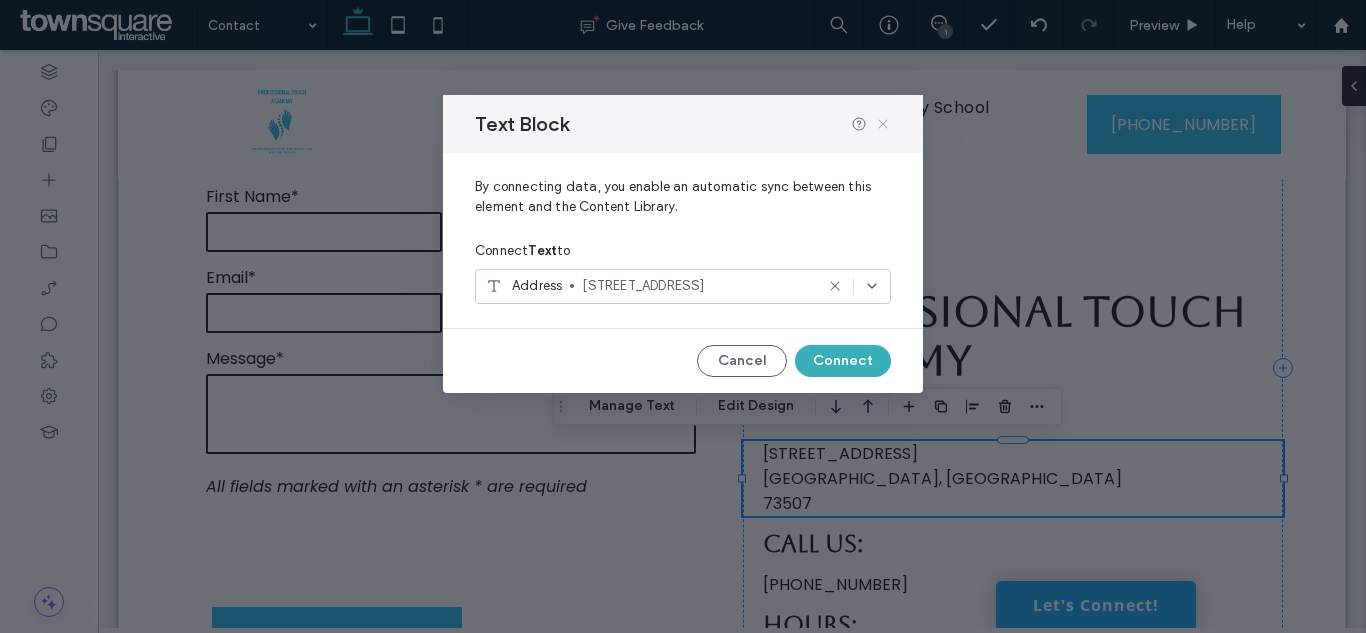 click 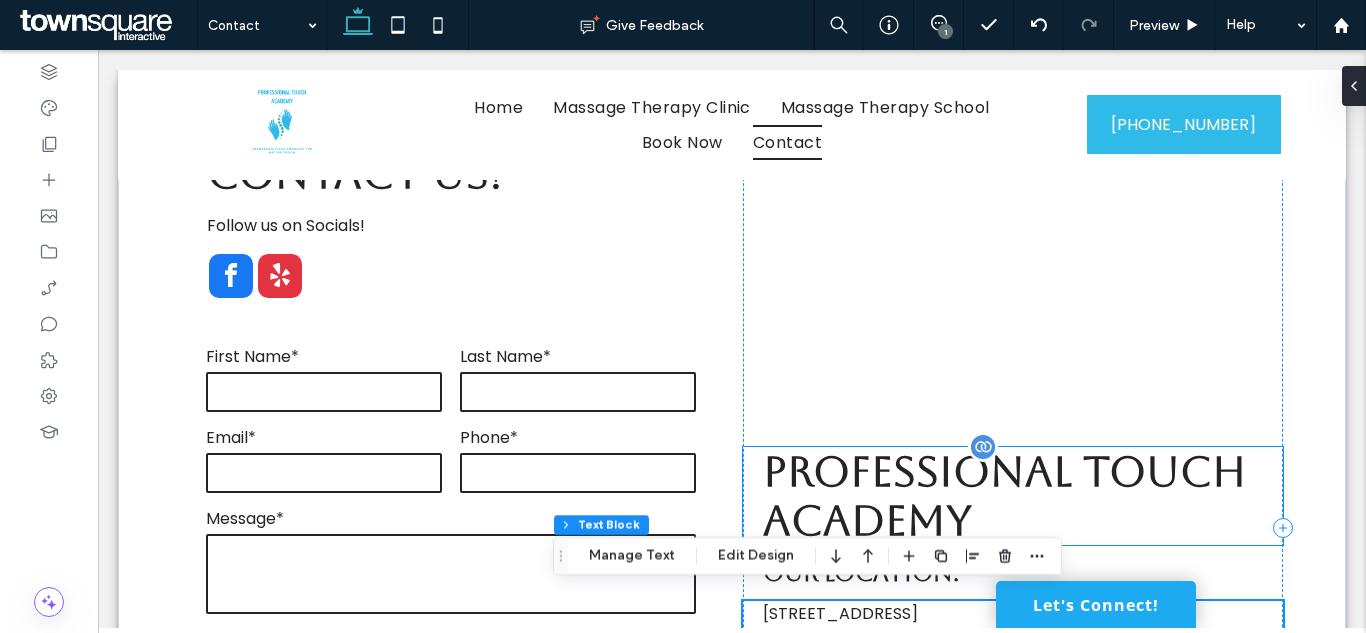 scroll, scrollTop: 485, scrollLeft: 0, axis: vertical 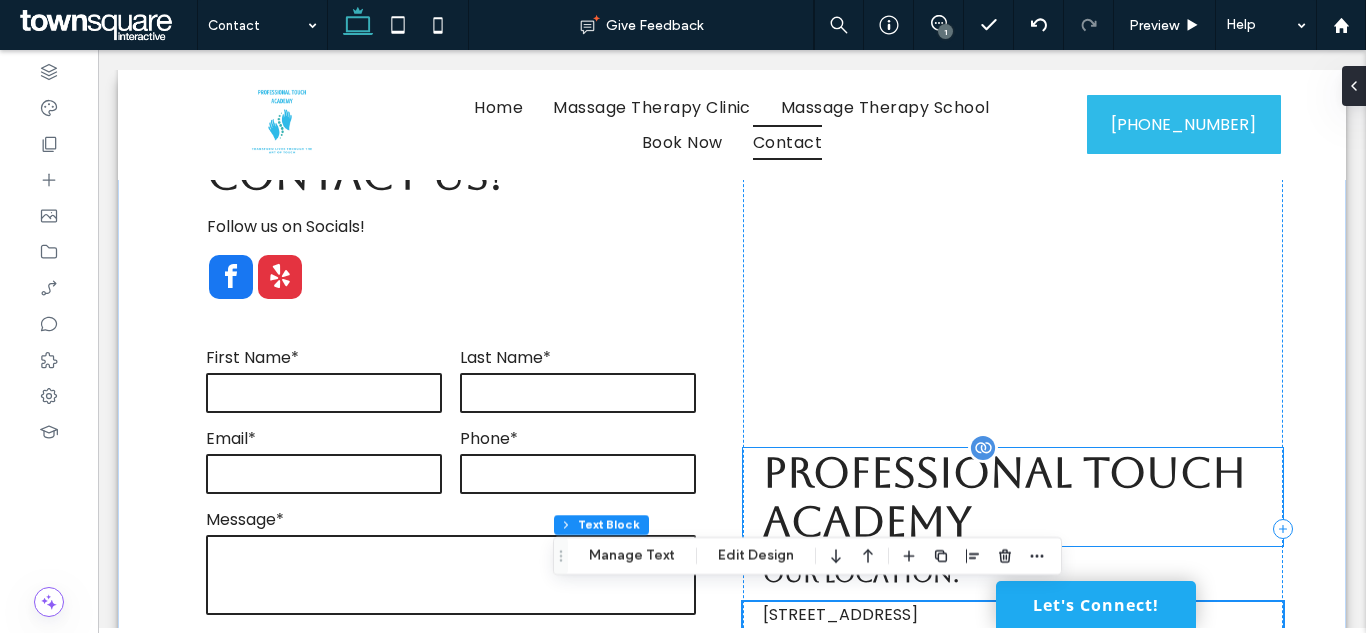 click on "Professional Touch Academy" at bounding box center (1004, 497) 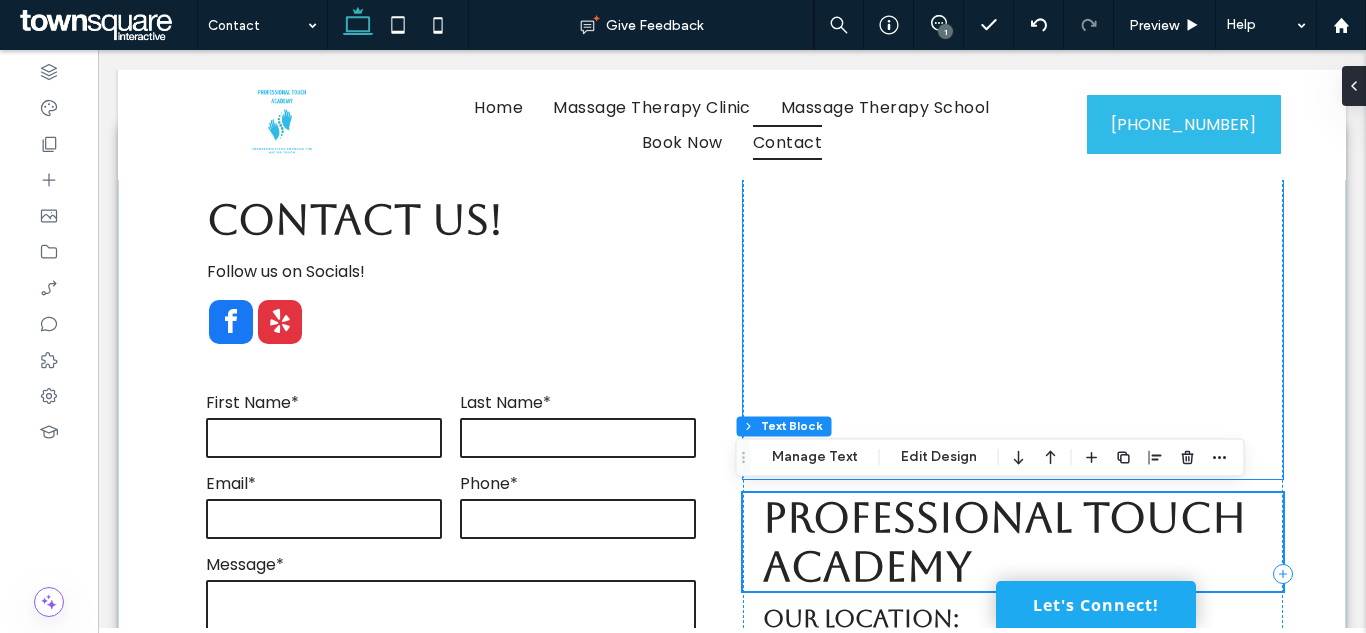 scroll, scrollTop: 441, scrollLeft: 0, axis: vertical 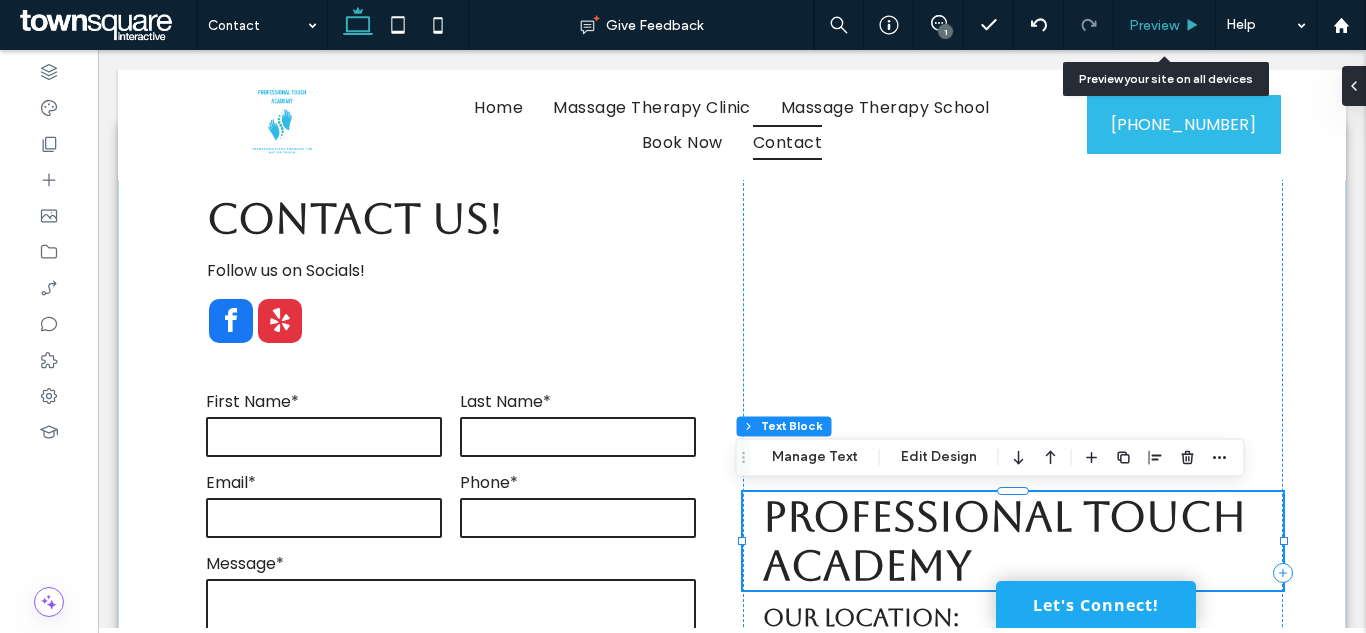 click on "Preview" at bounding box center (1154, 25) 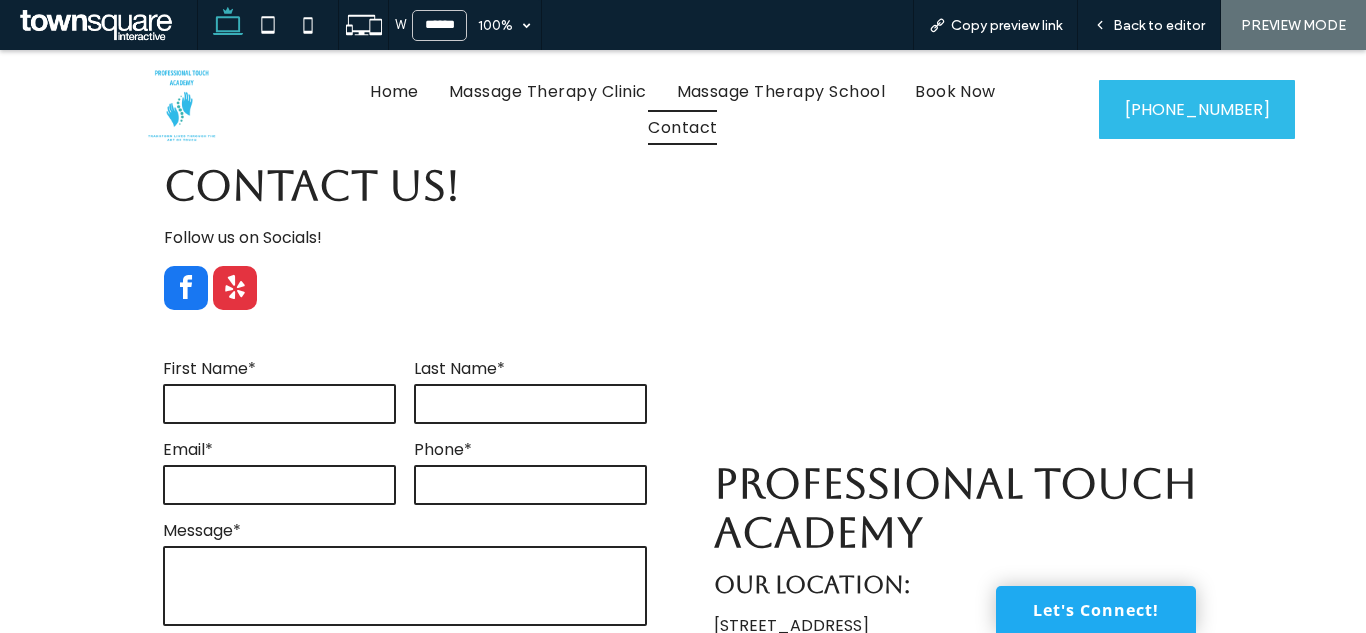 scroll, scrollTop: 449, scrollLeft: 0, axis: vertical 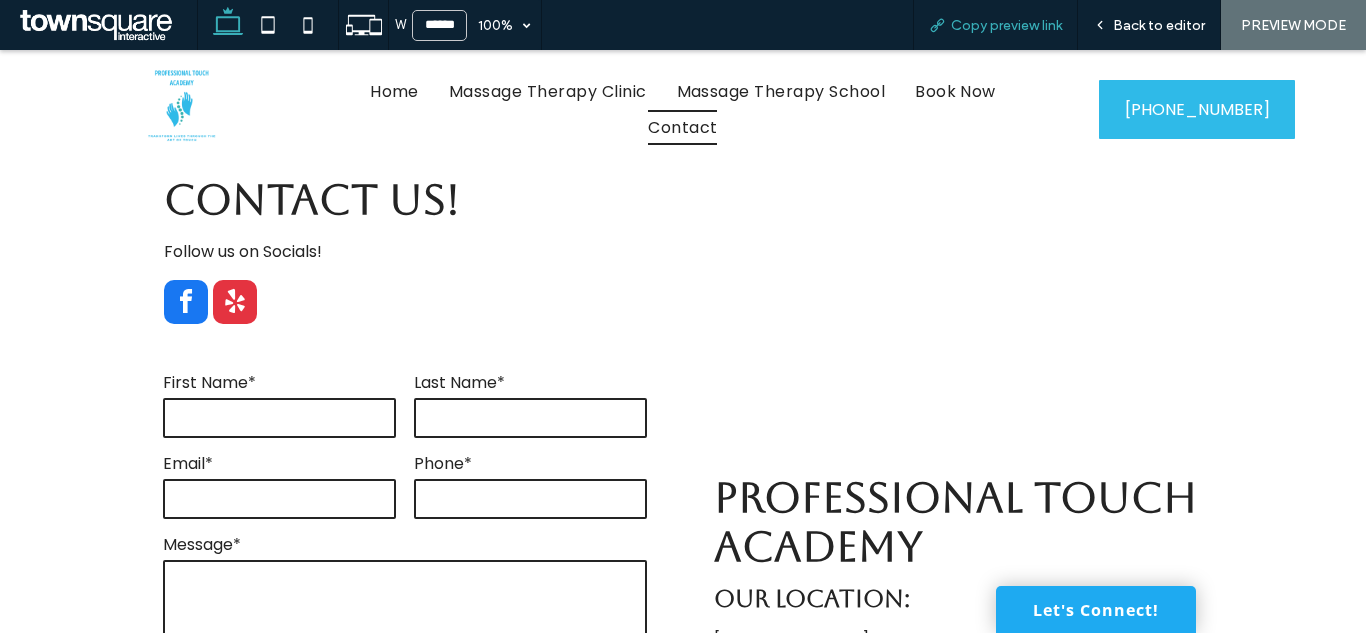 click on "Copy preview link" at bounding box center [995, 25] 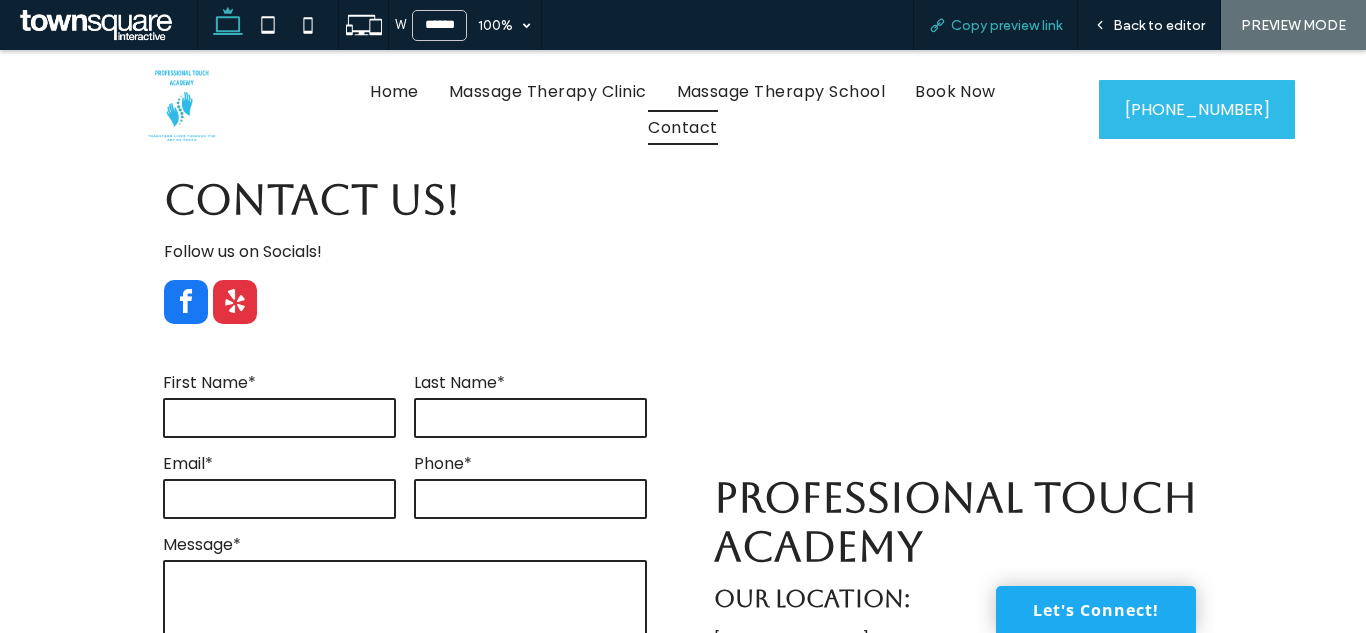 click on "Copy preview link" at bounding box center (1006, 25) 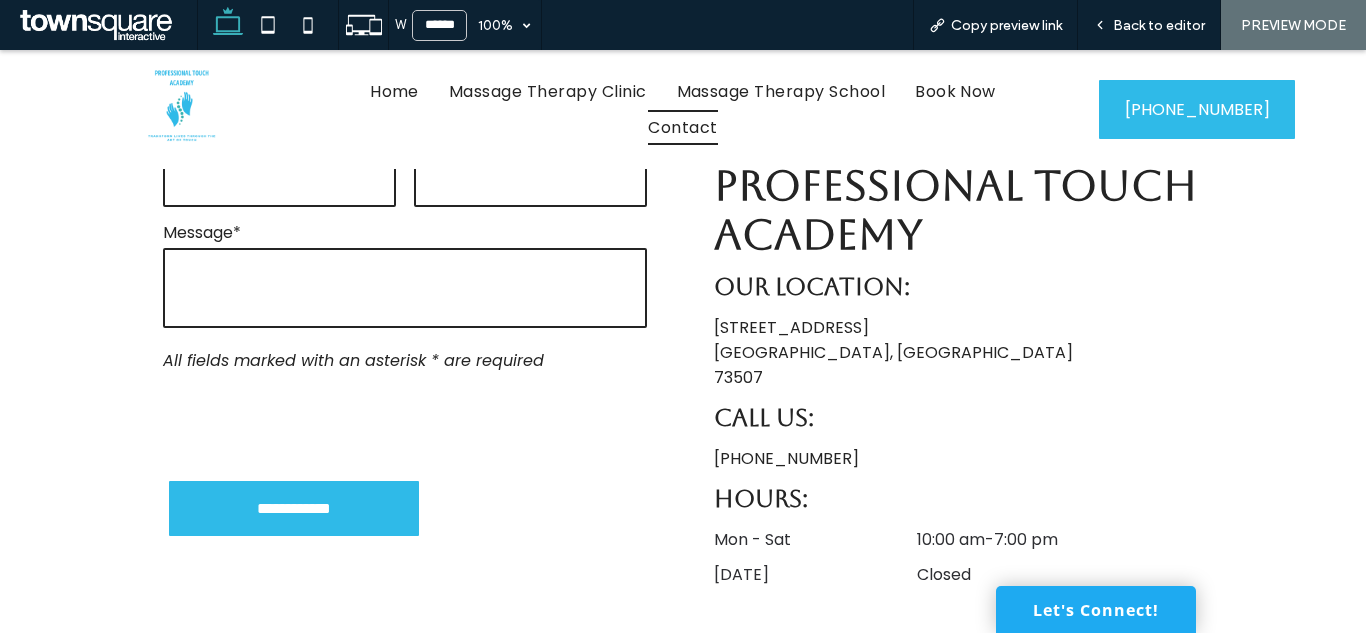 scroll, scrollTop: 762, scrollLeft: 0, axis: vertical 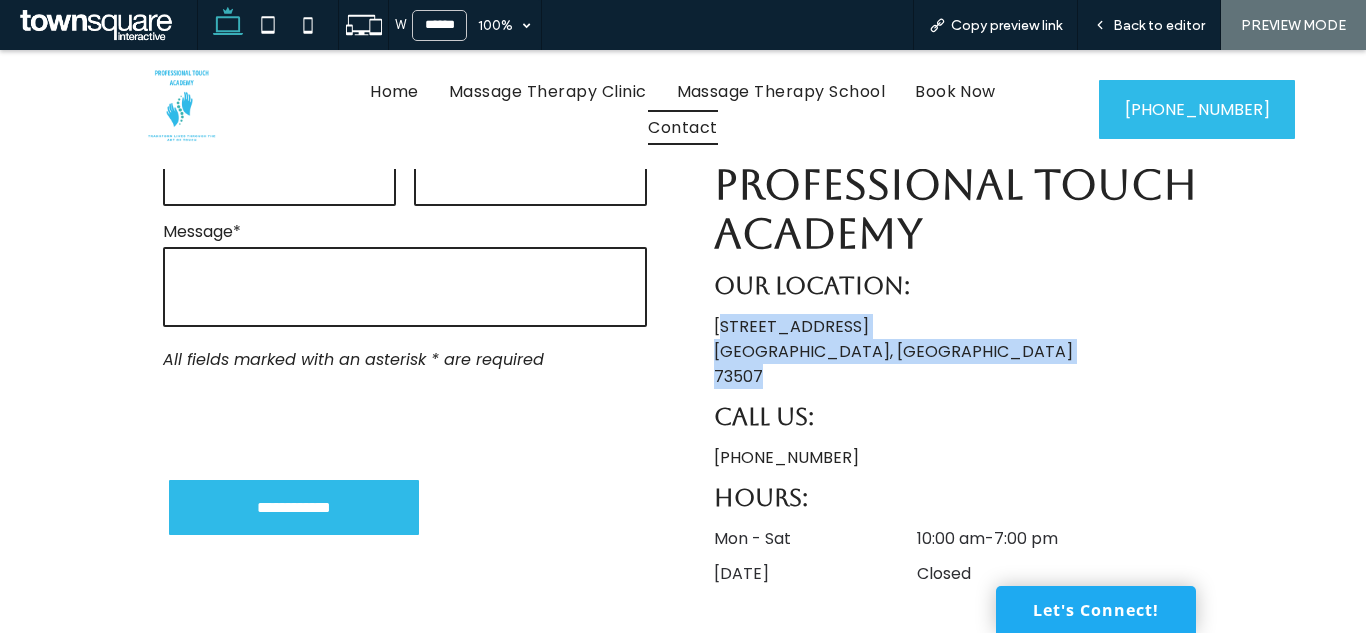 drag, startPoint x: 764, startPoint y: 373, endPoint x: 710, endPoint y: 325, distance: 72.249565 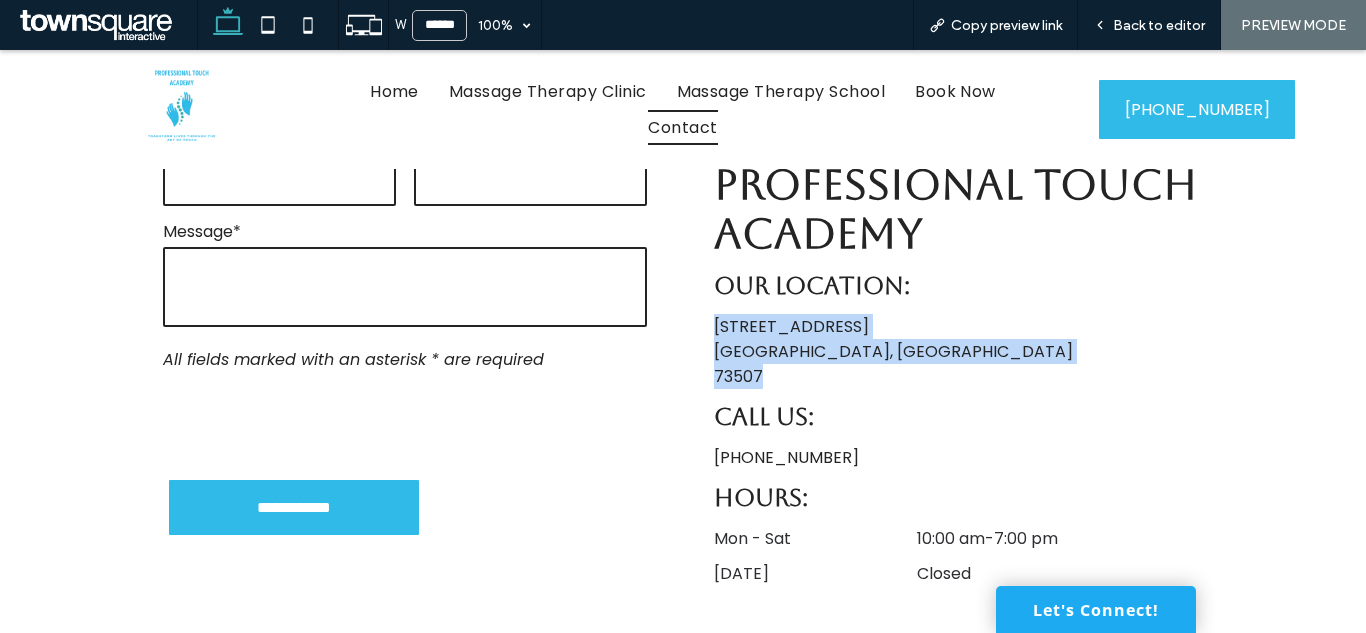 drag, startPoint x: 707, startPoint y: 324, endPoint x: 776, endPoint y: 371, distance: 83.48653 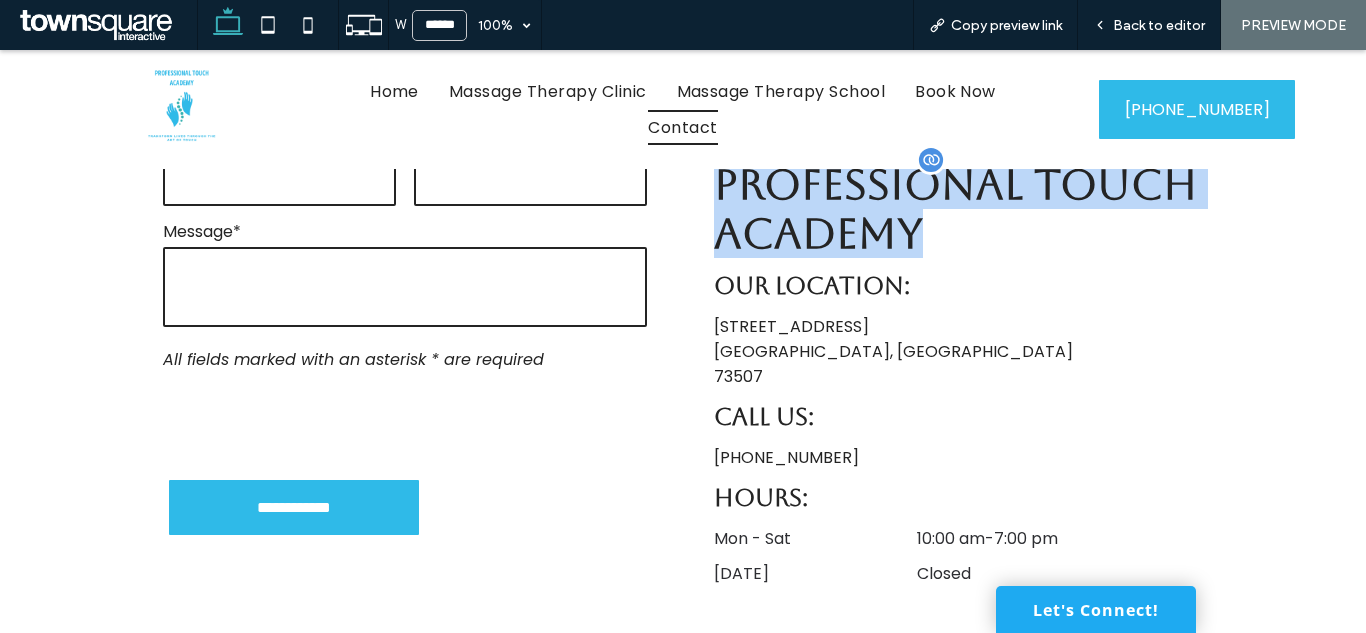 drag, startPoint x: 912, startPoint y: 238, endPoint x: 714, endPoint y: 190, distance: 203.73512 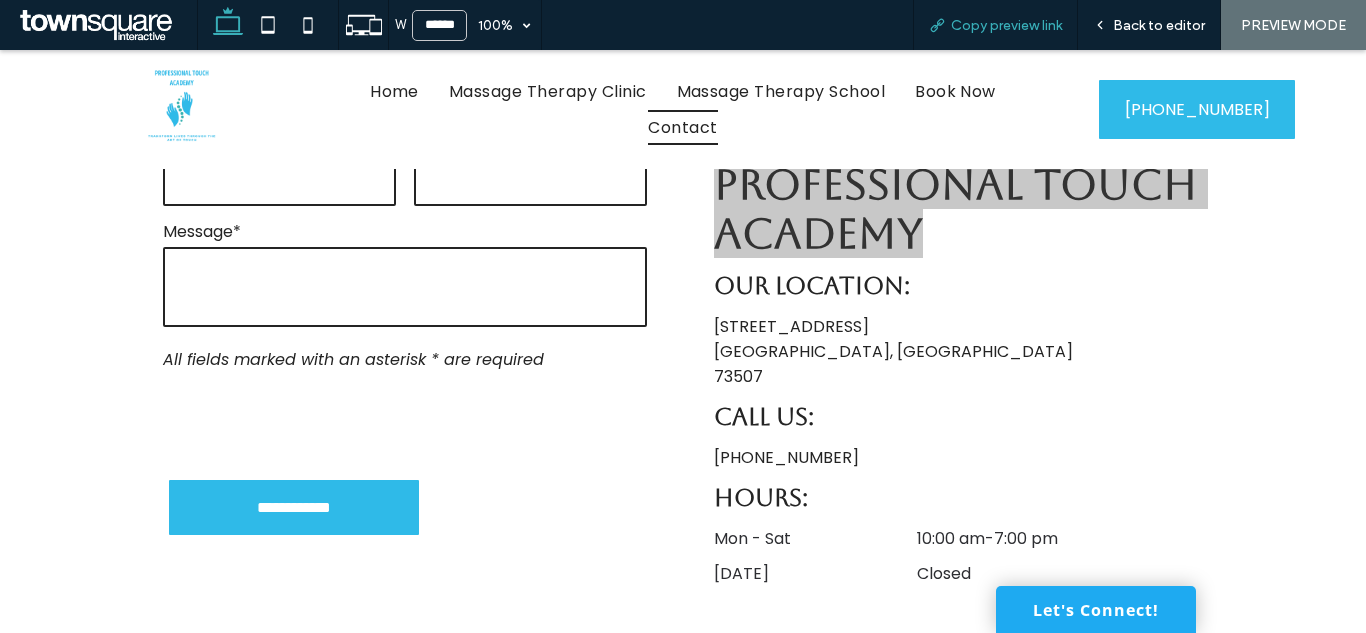 click on "Copy preview link" at bounding box center (995, 25) 